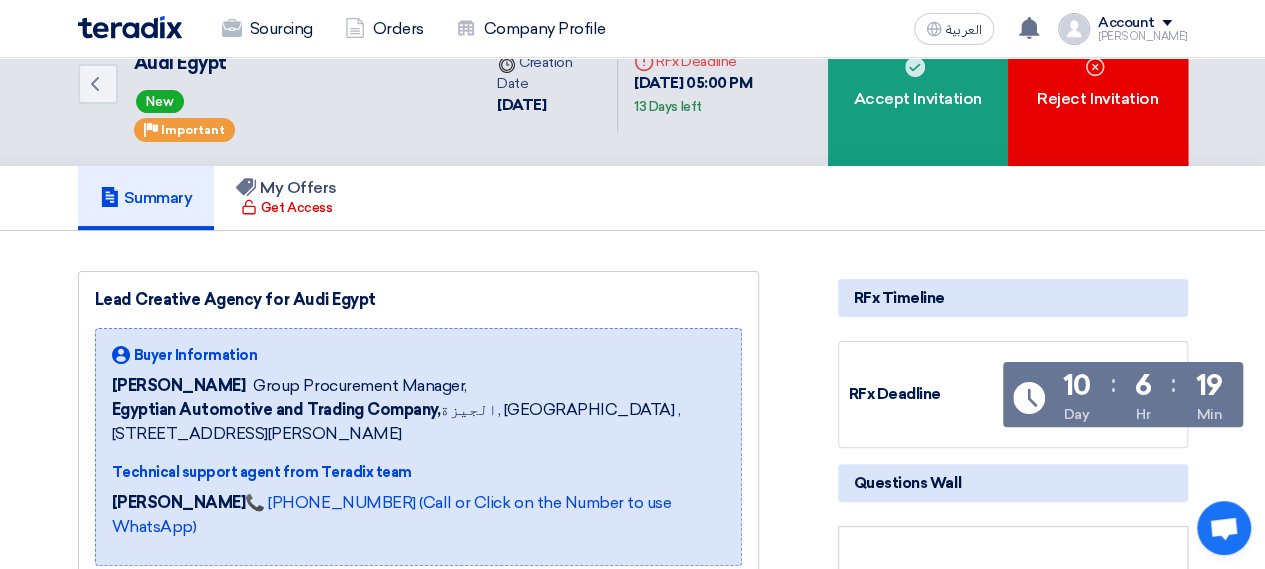 scroll, scrollTop: 56, scrollLeft: 0, axis: vertical 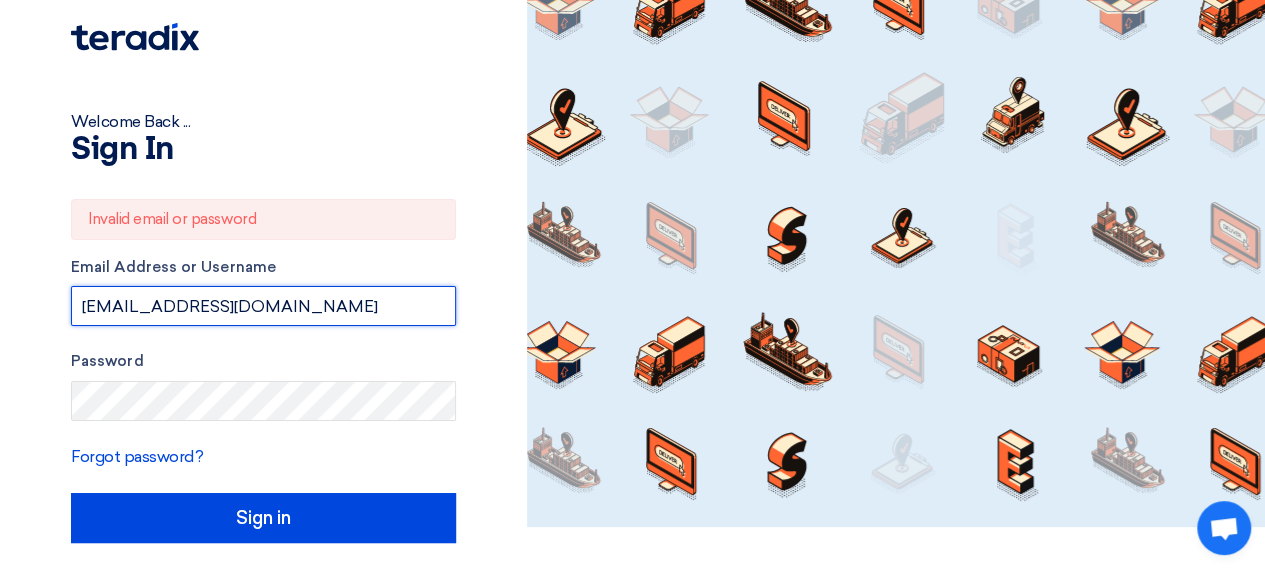 click on "[EMAIL_ADDRESS][DOMAIN_NAME]" at bounding box center (263, 306) 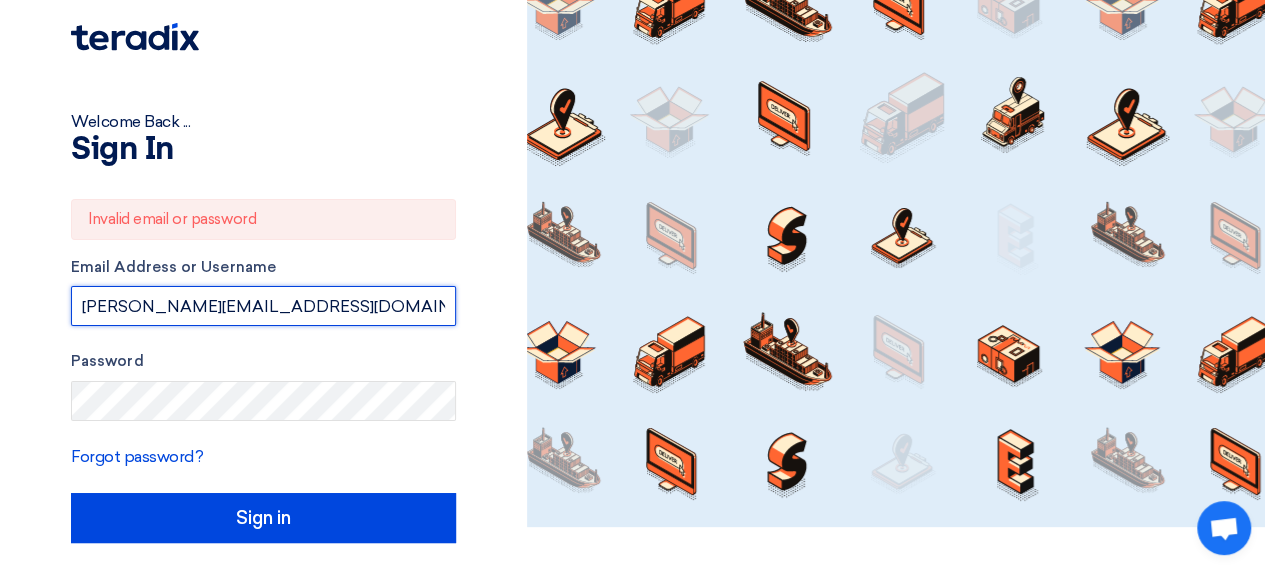 type on "[PERSON_NAME][EMAIL_ADDRESS][DOMAIN_NAME]" 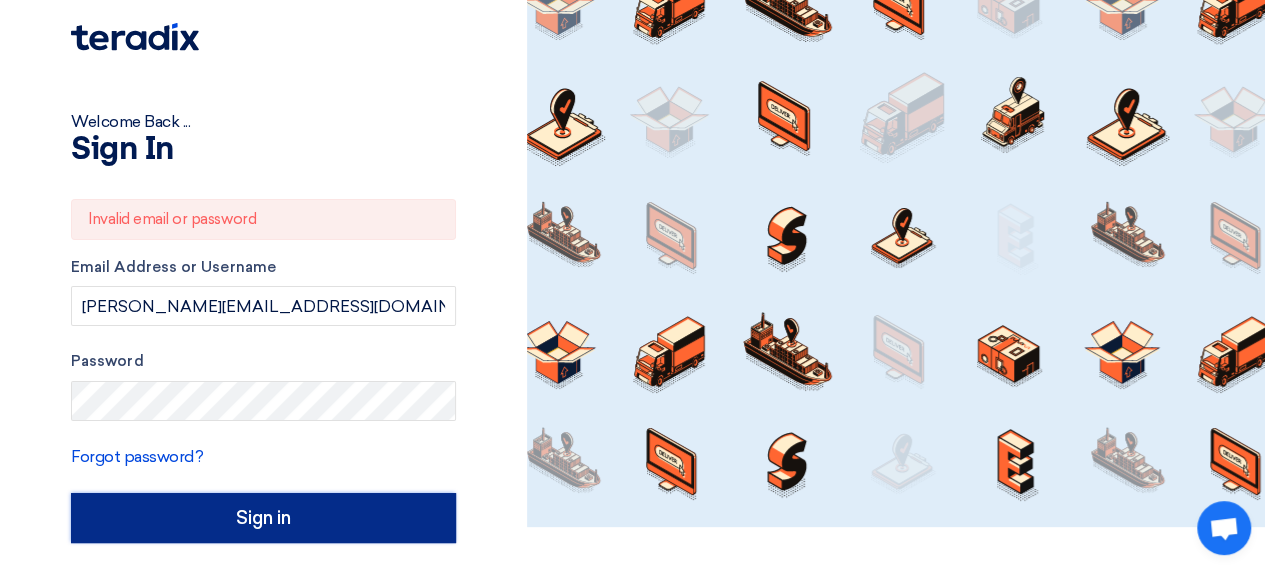 click on "Sign in" 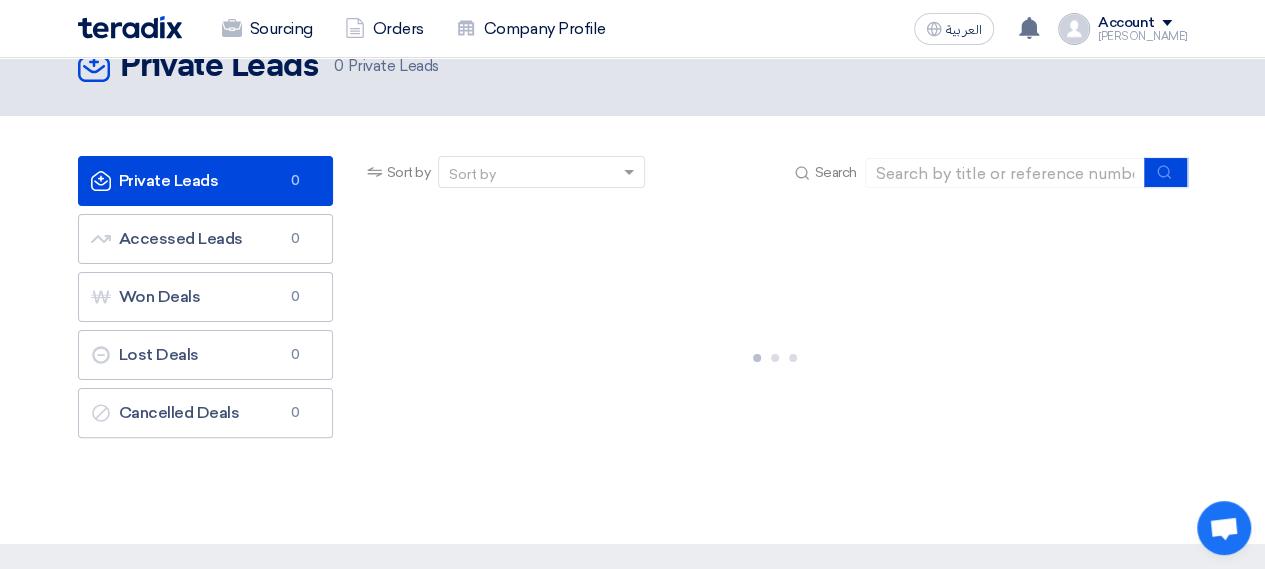 scroll, scrollTop: 0, scrollLeft: 0, axis: both 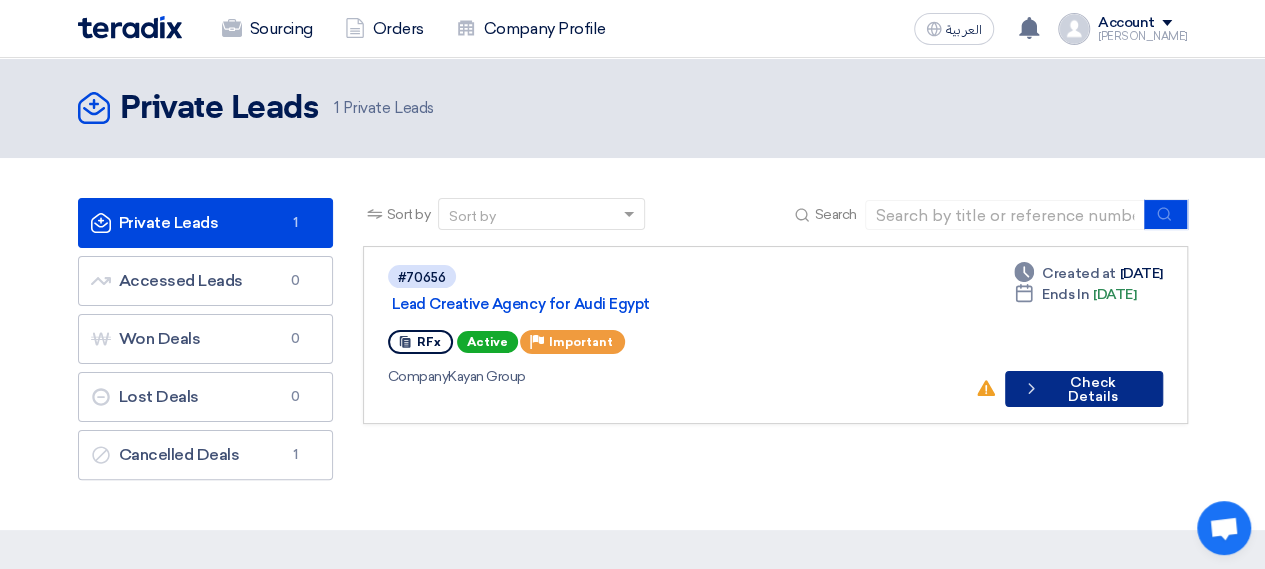 click on "Check details
Check Details" 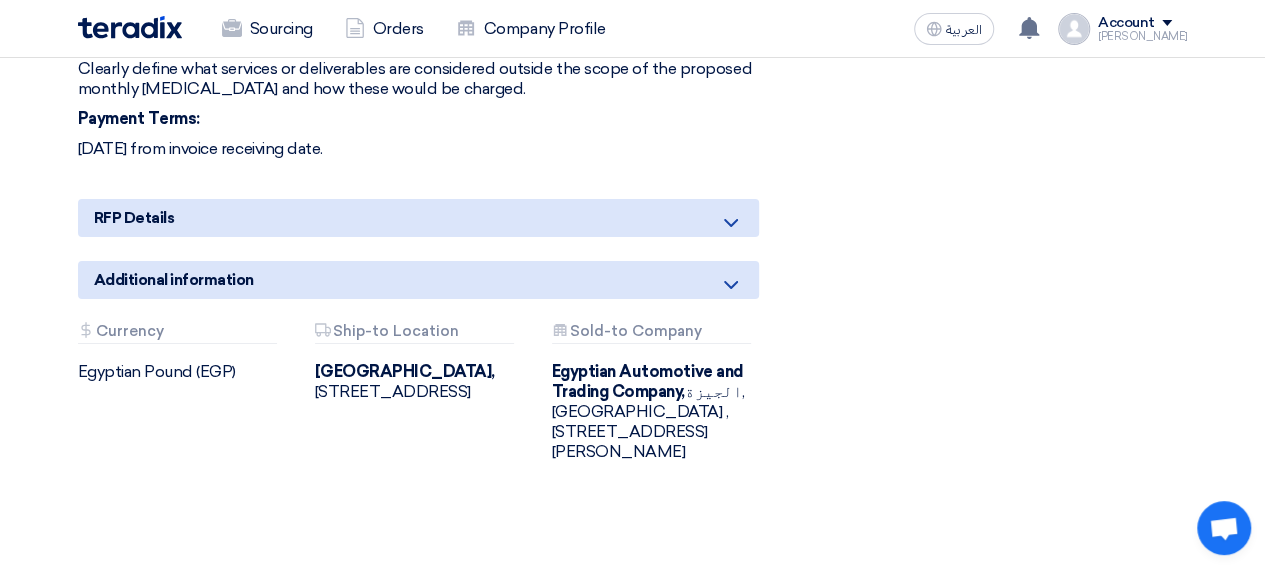 scroll, scrollTop: 3334, scrollLeft: 0, axis: vertical 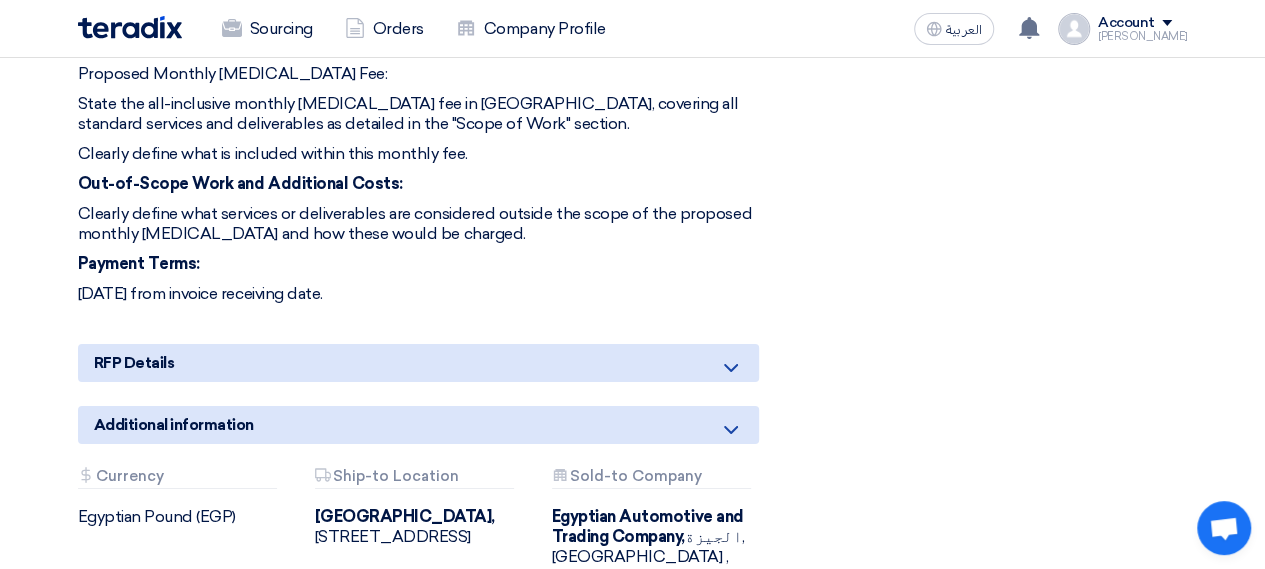 click 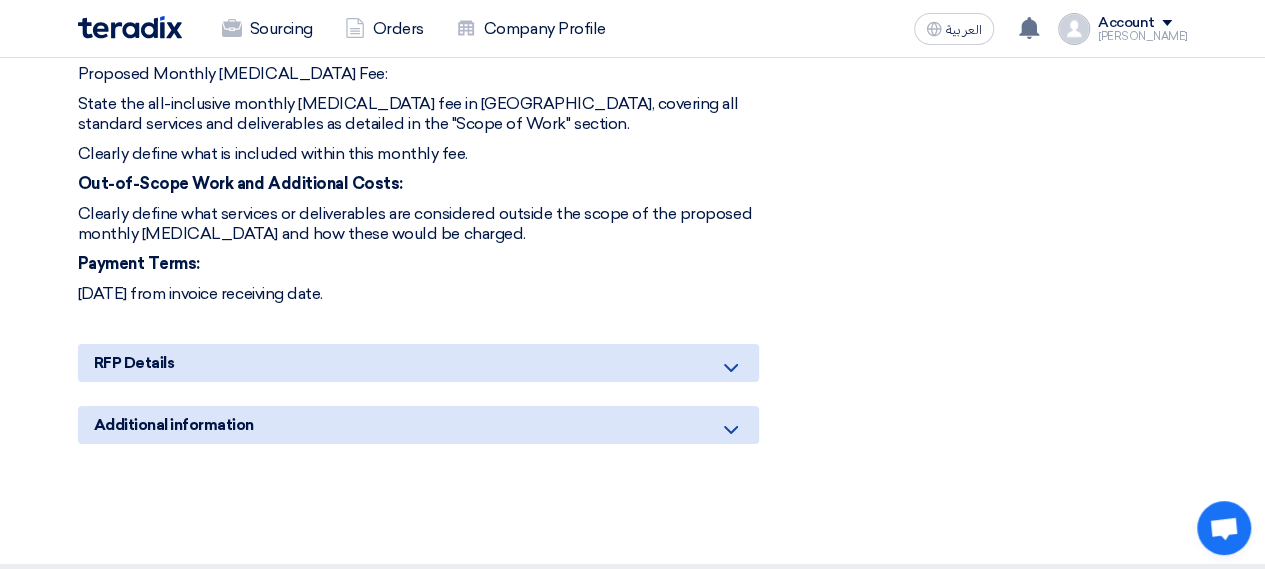 click 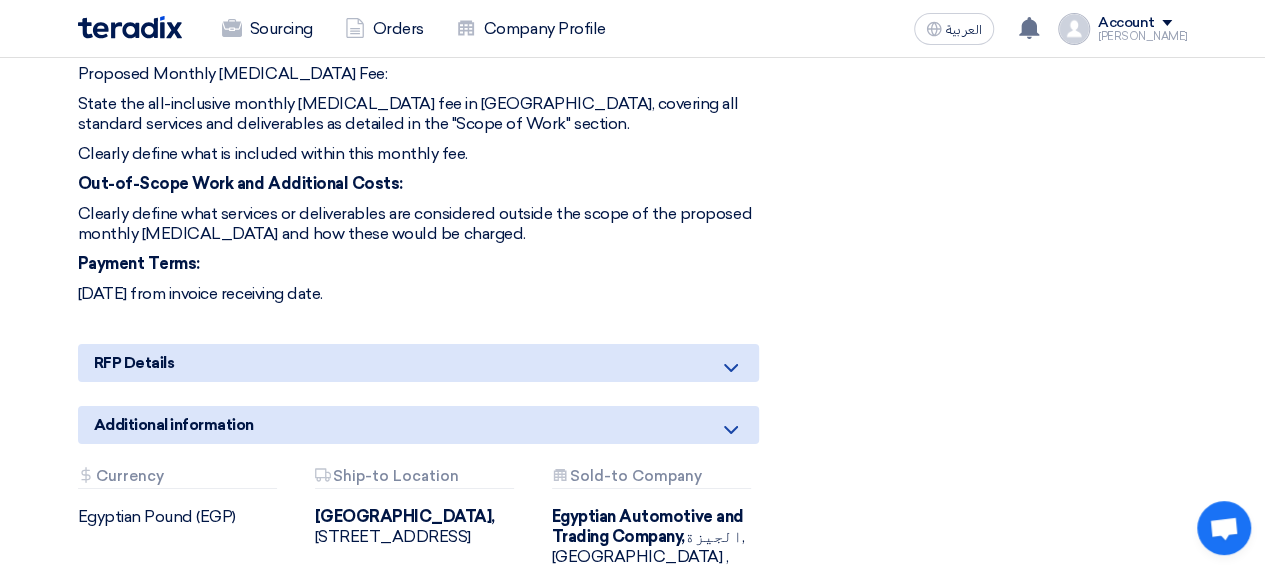 click 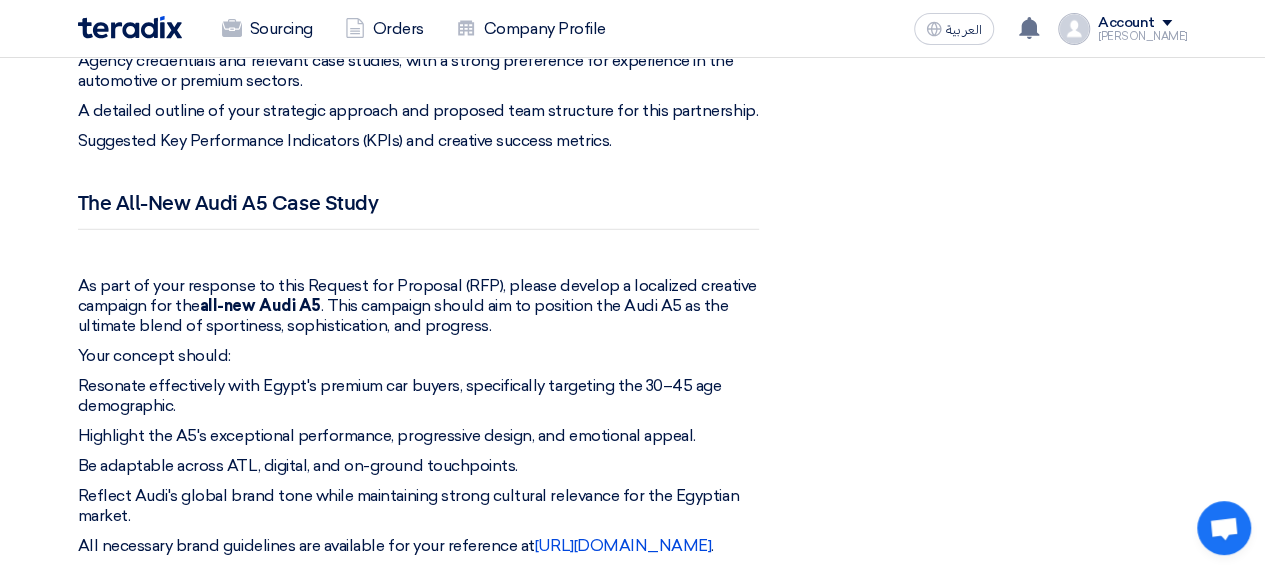 scroll, scrollTop: 2771, scrollLeft: 0, axis: vertical 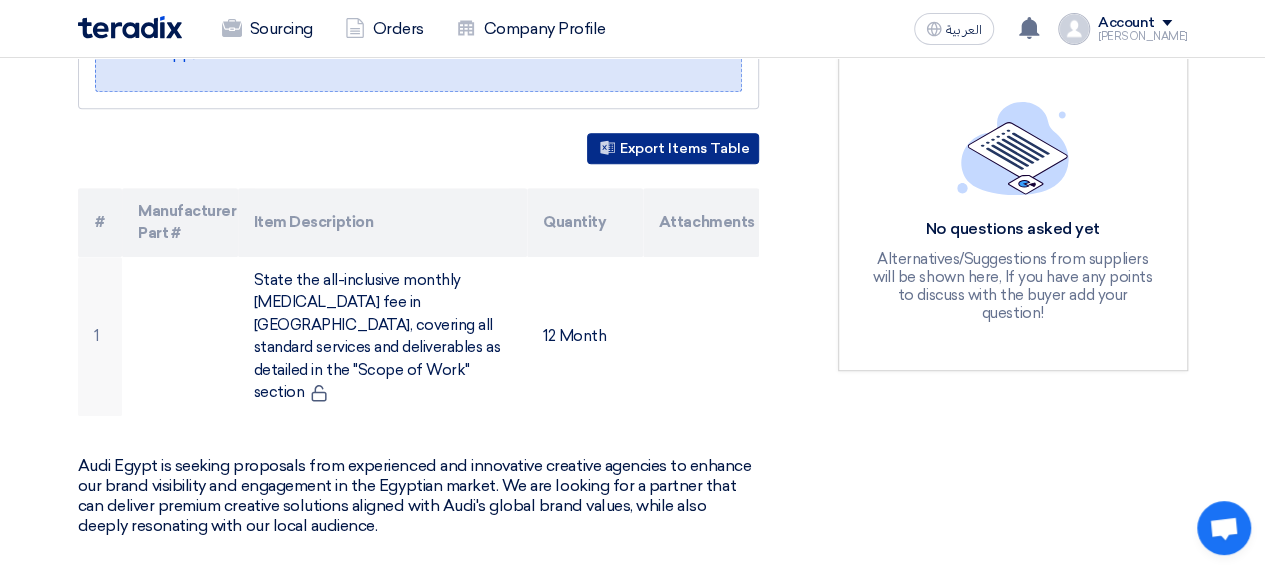 click on "Export Items Table" 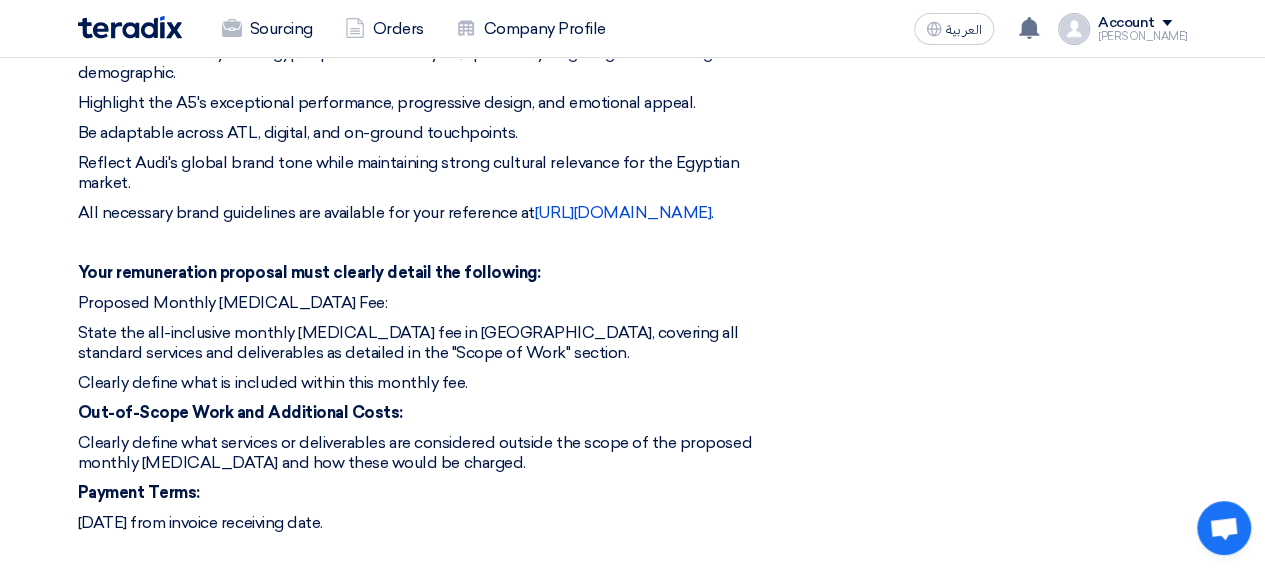 scroll, scrollTop: 3106, scrollLeft: 0, axis: vertical 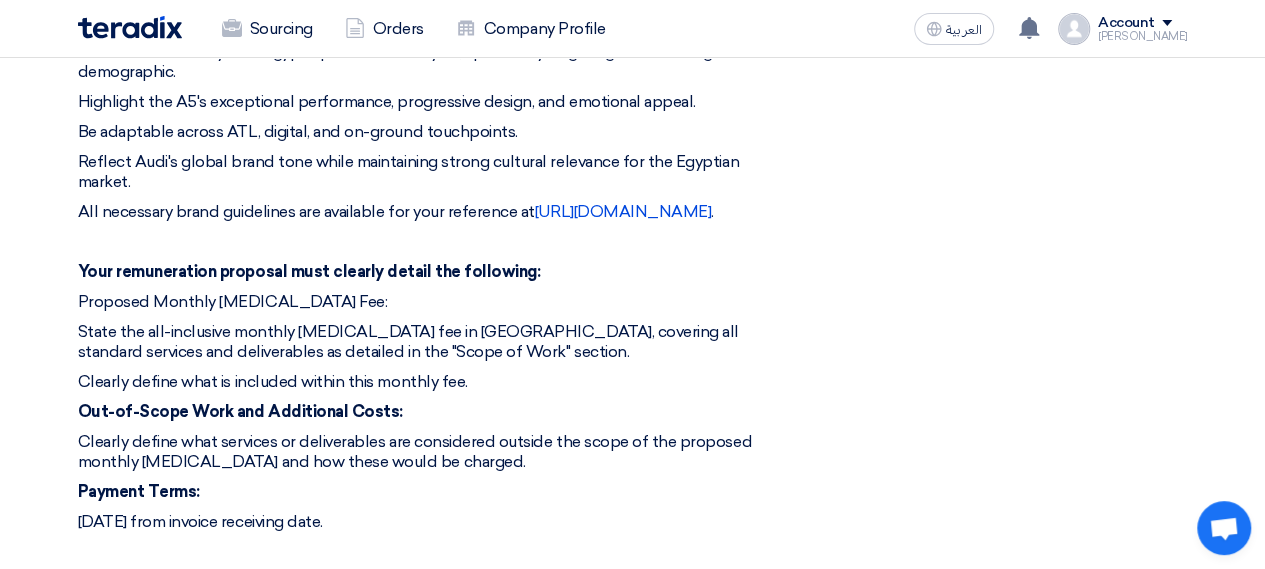 click on "Account" 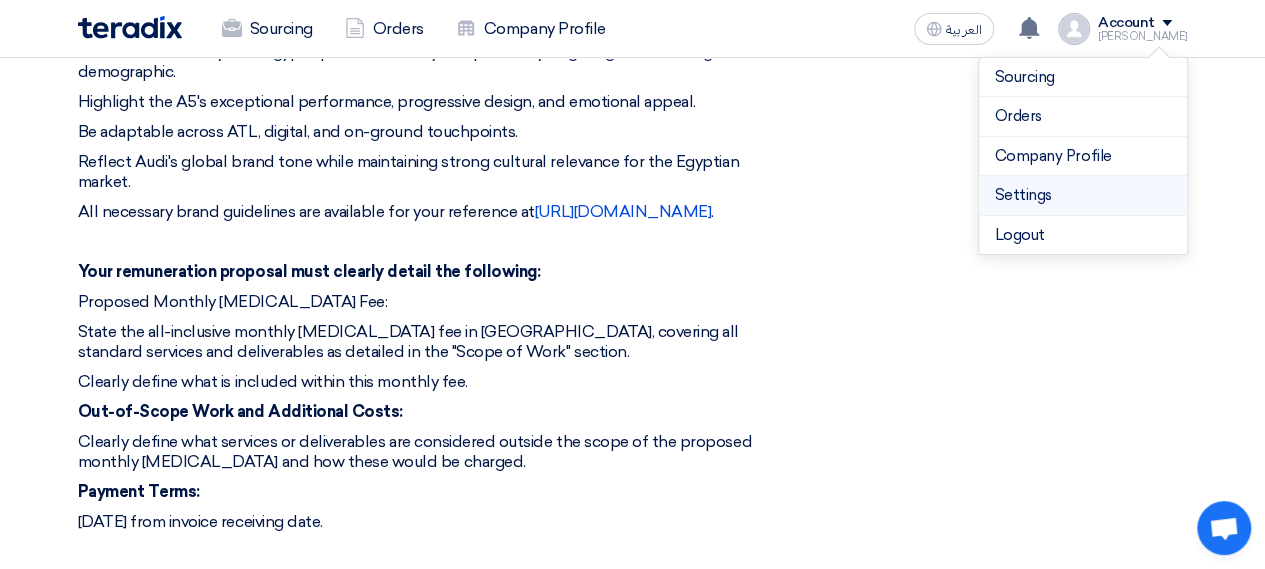 click on "Settings" 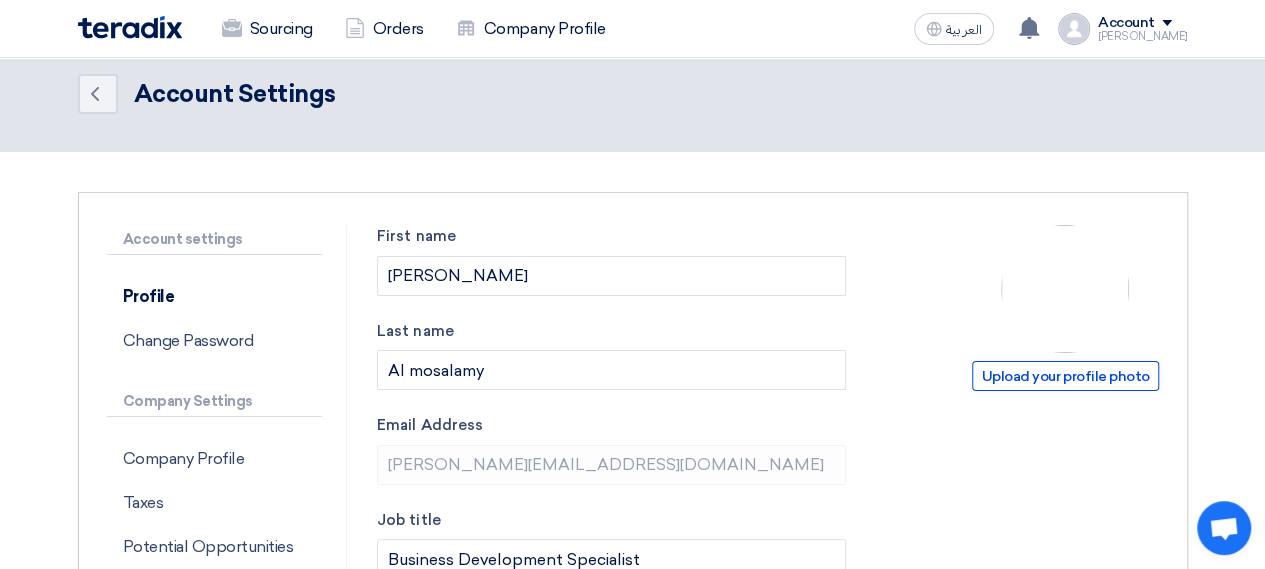scroll, scrollTop: 0, scrollLeft: 0, axis: both 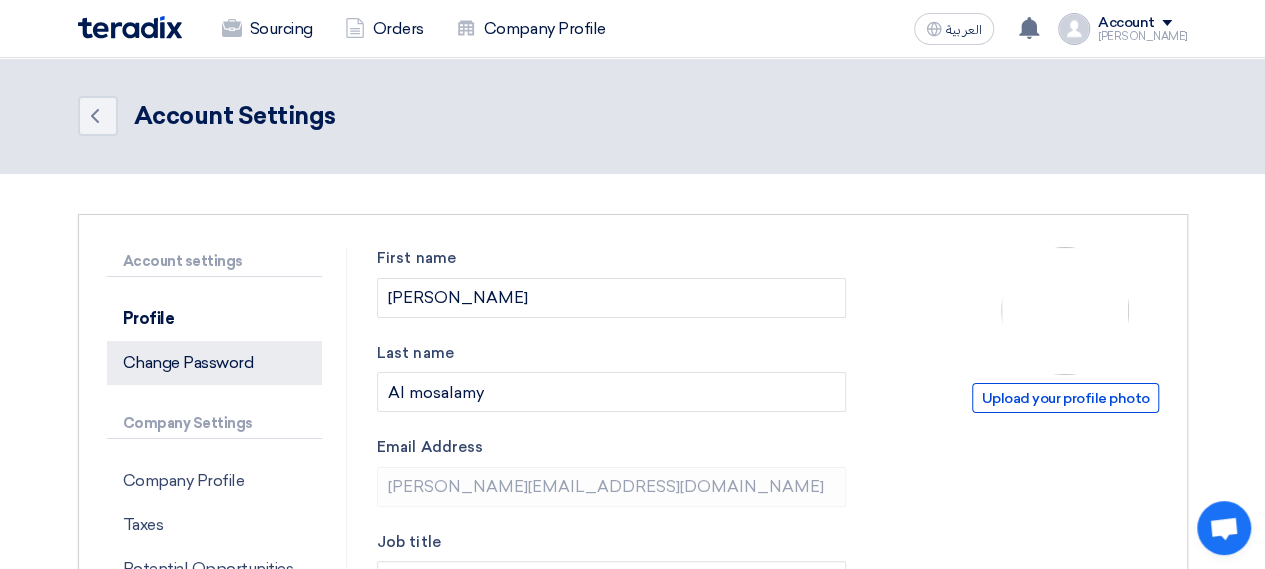 click on "Change Password" 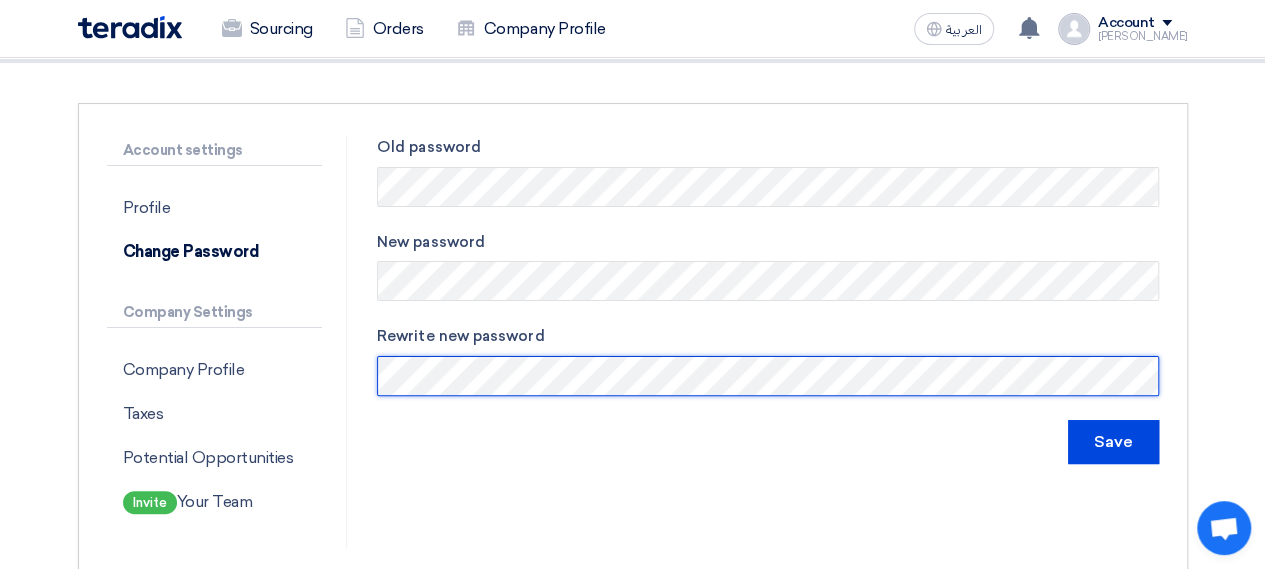 scroll, scrollTop: 117, scrollLeft: 0, axis: vertical 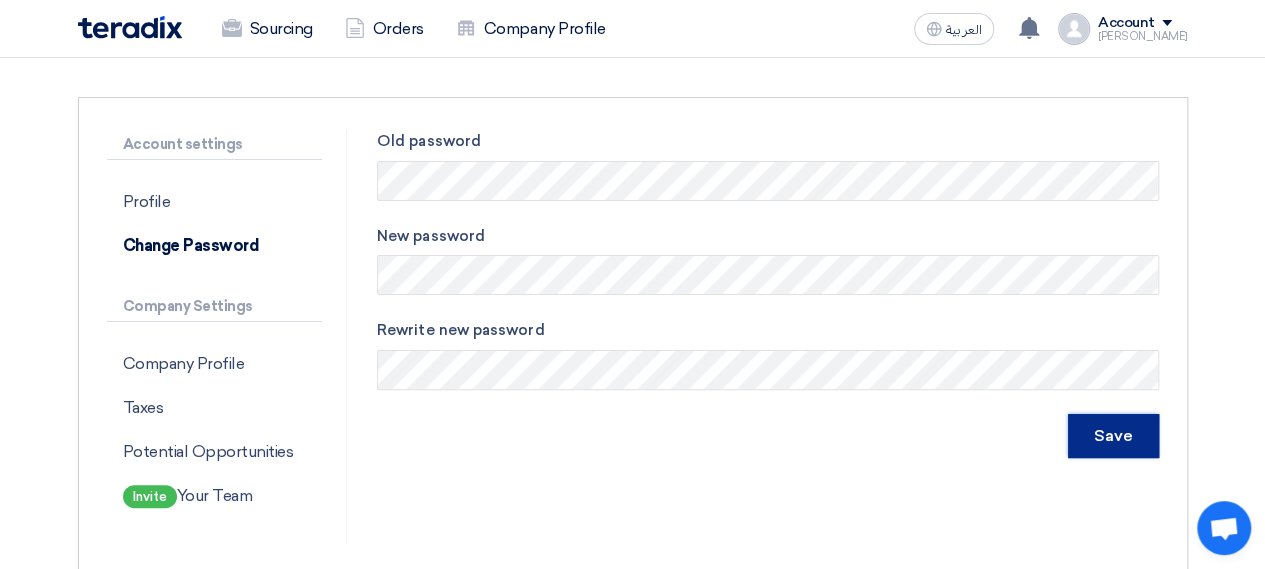 click on "Save" 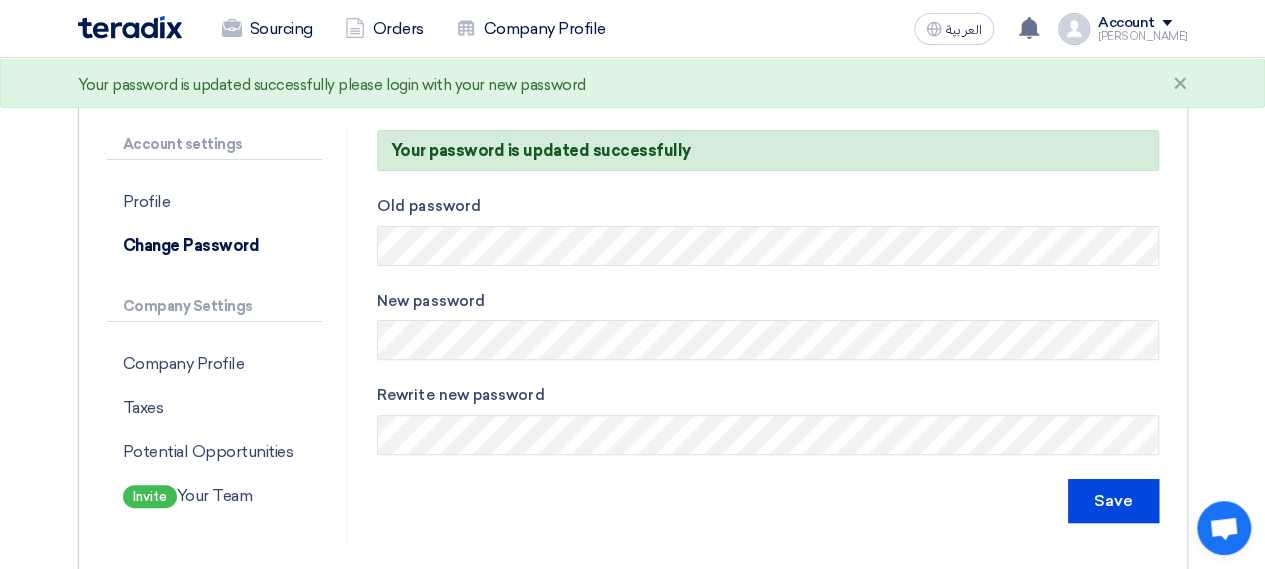 scroll, scrollTop: 0, scrollLeft: 0, axis: both 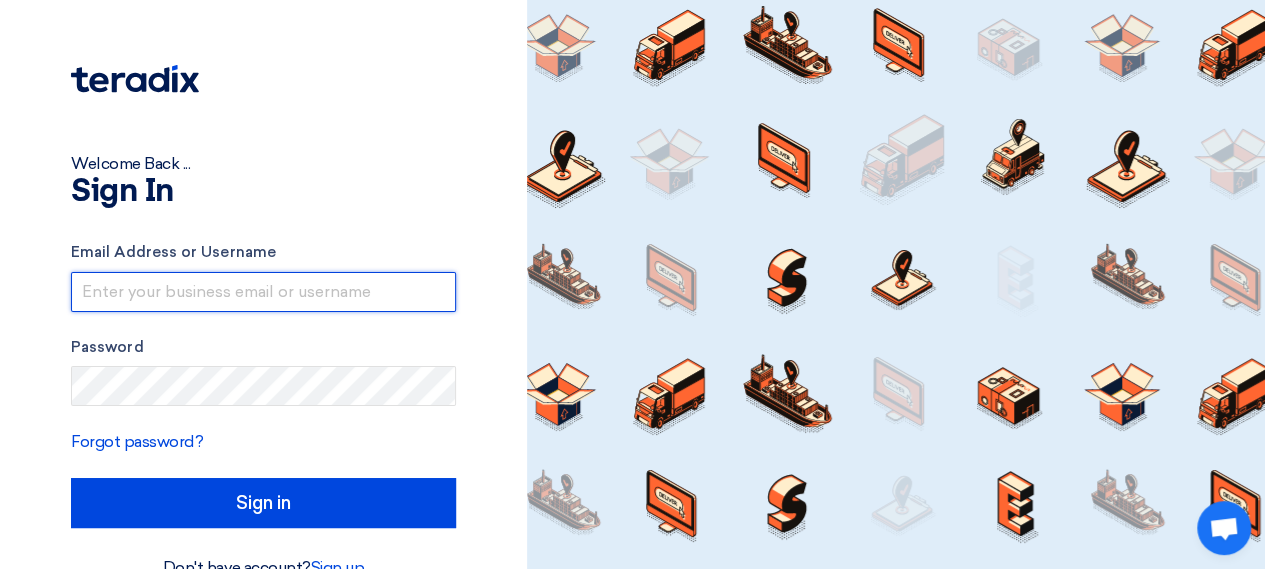 click at bounding box center [263, 292] 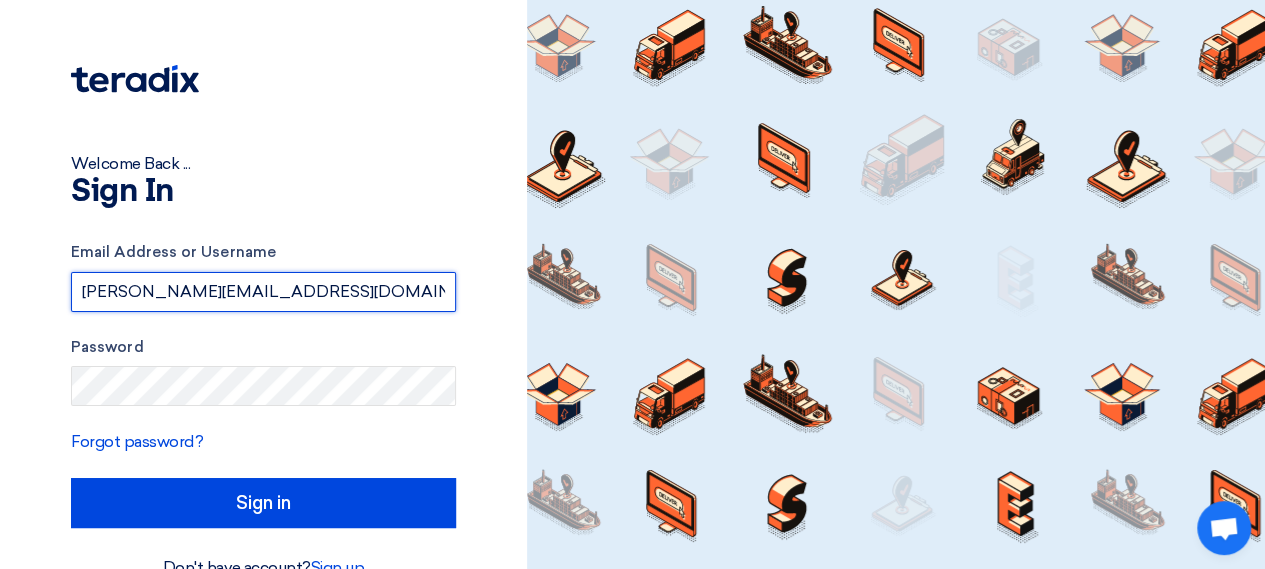 type on "[PERSON_NAME][EMAIL_ADDRESS][DOMAIN_NAME]" 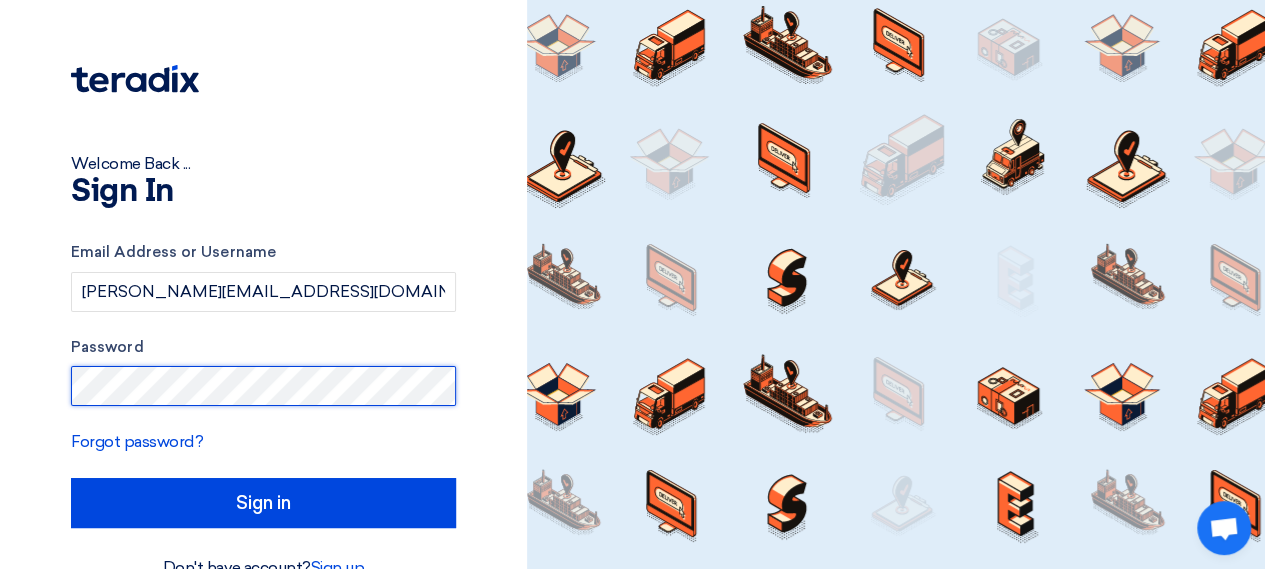 click on "Sign in" 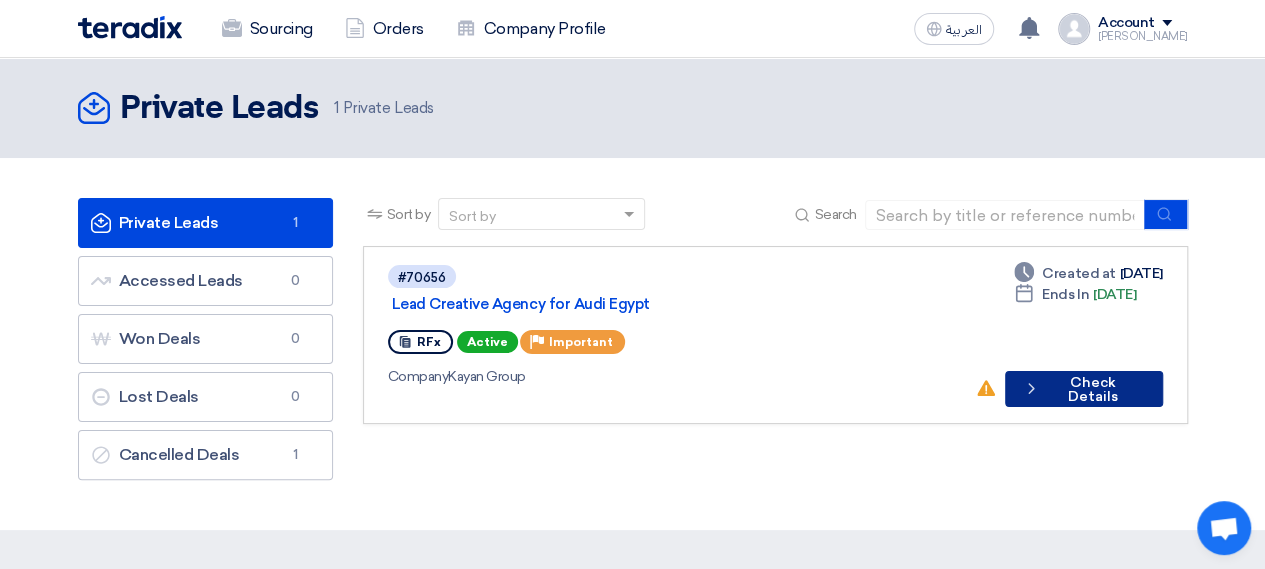 click on "Check details
Check Details" 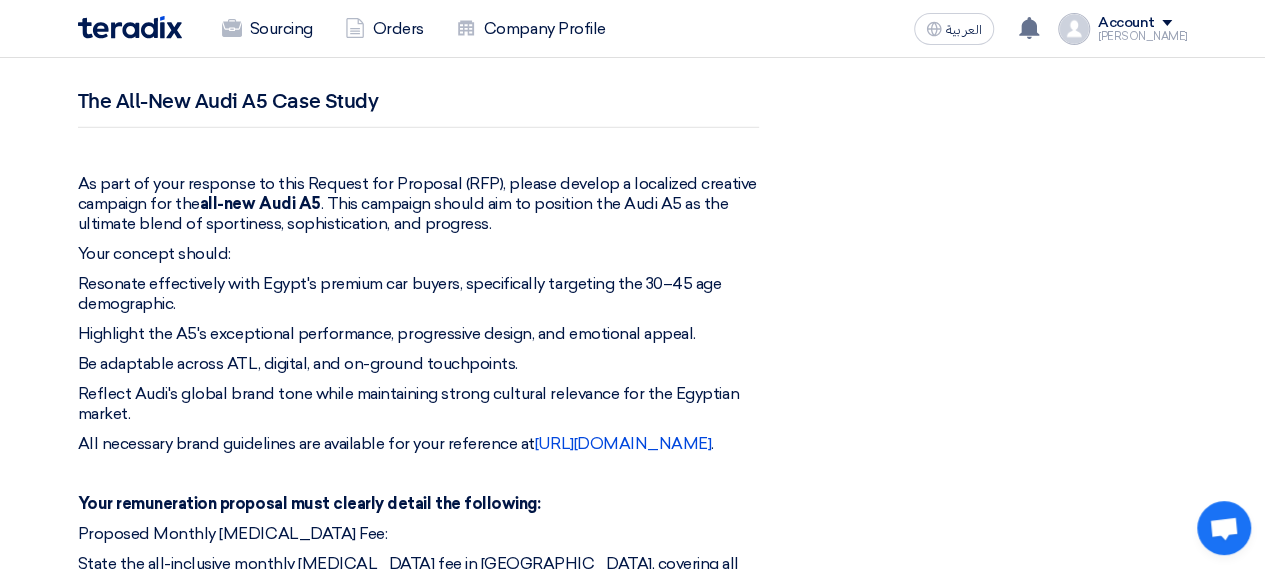 scroll, scrollTop: 2872, scrollLeft: 0, axis: vertical 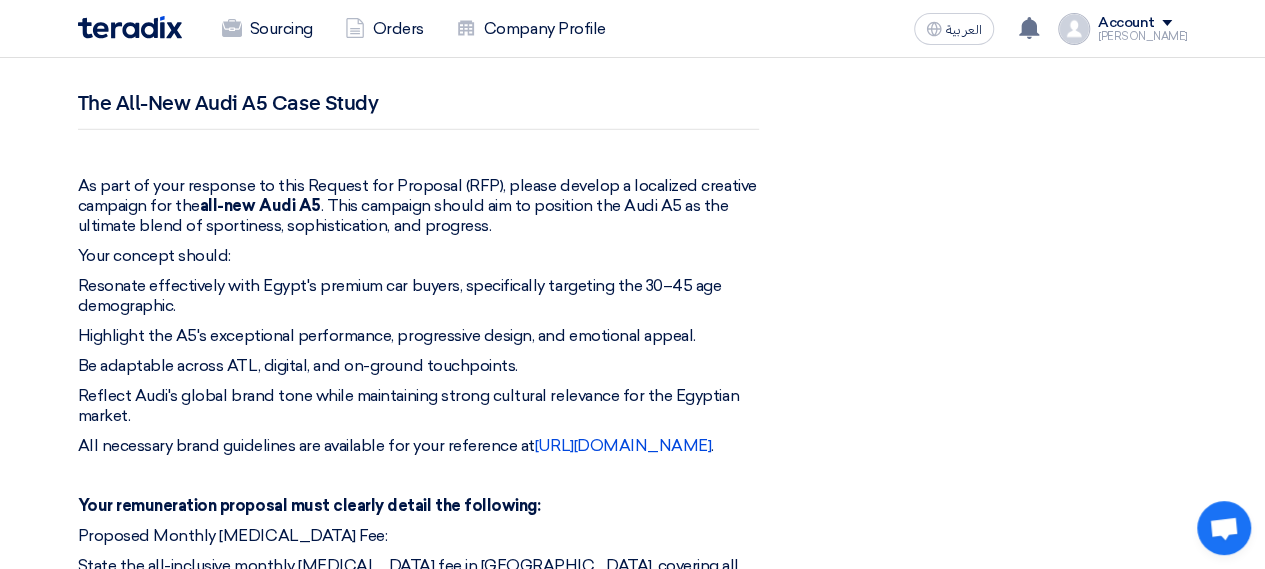 click 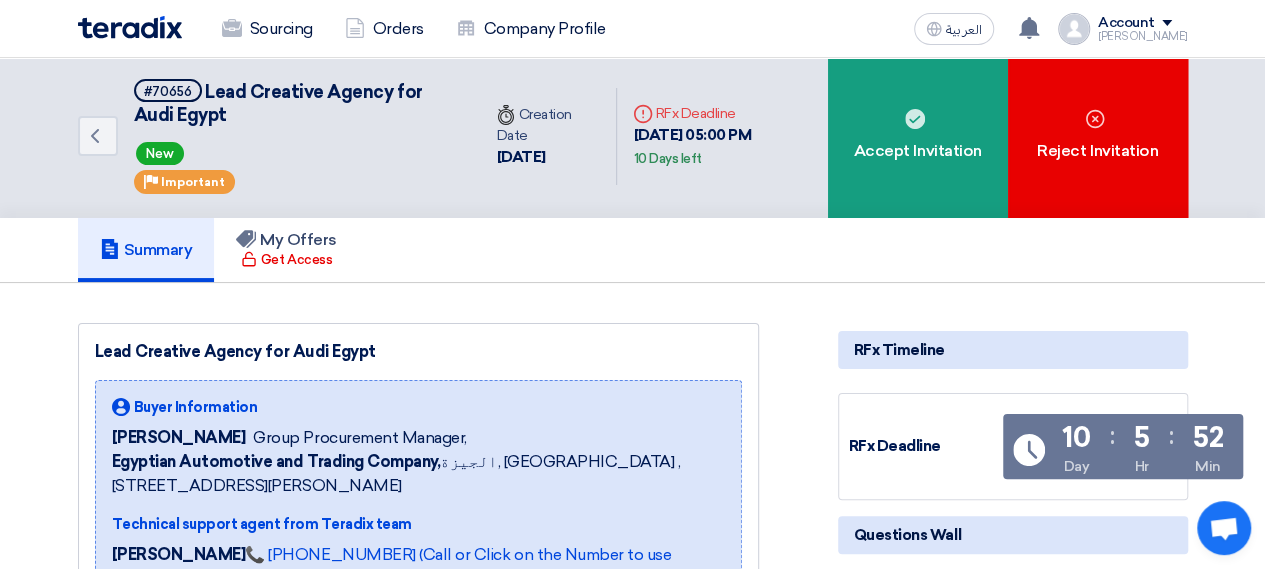 scroll, scrollTop: 0, scrollLeft: 0, axis: both 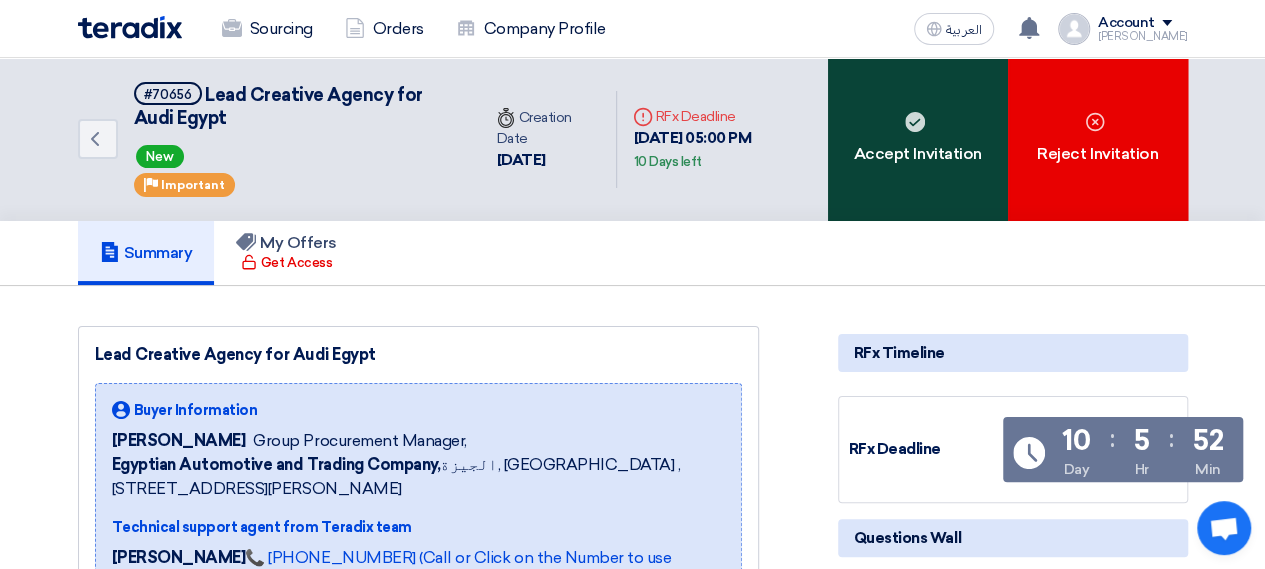 click on "Accept Invitation" 